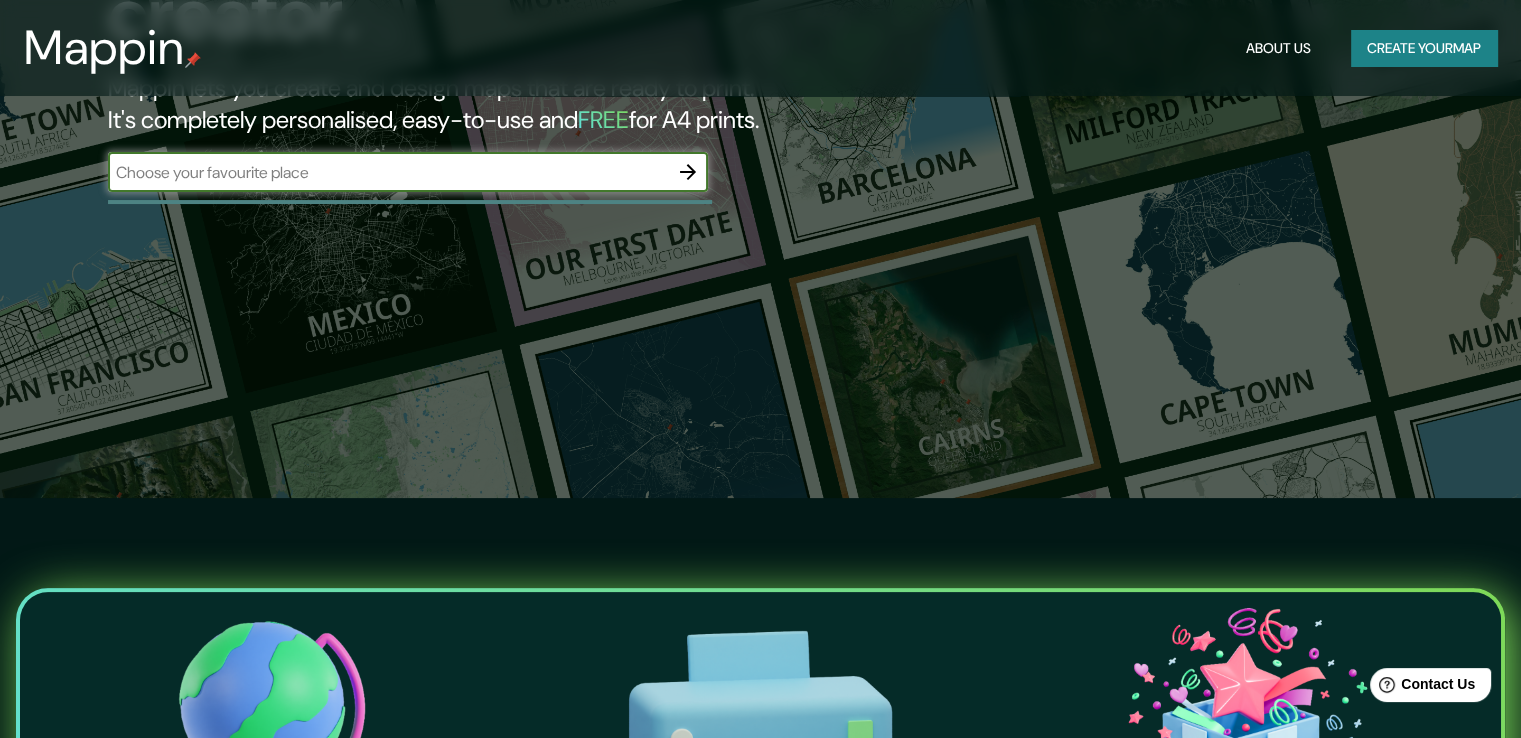 scroll, scrollTop: 0, scrollLeft: 0, axis: both 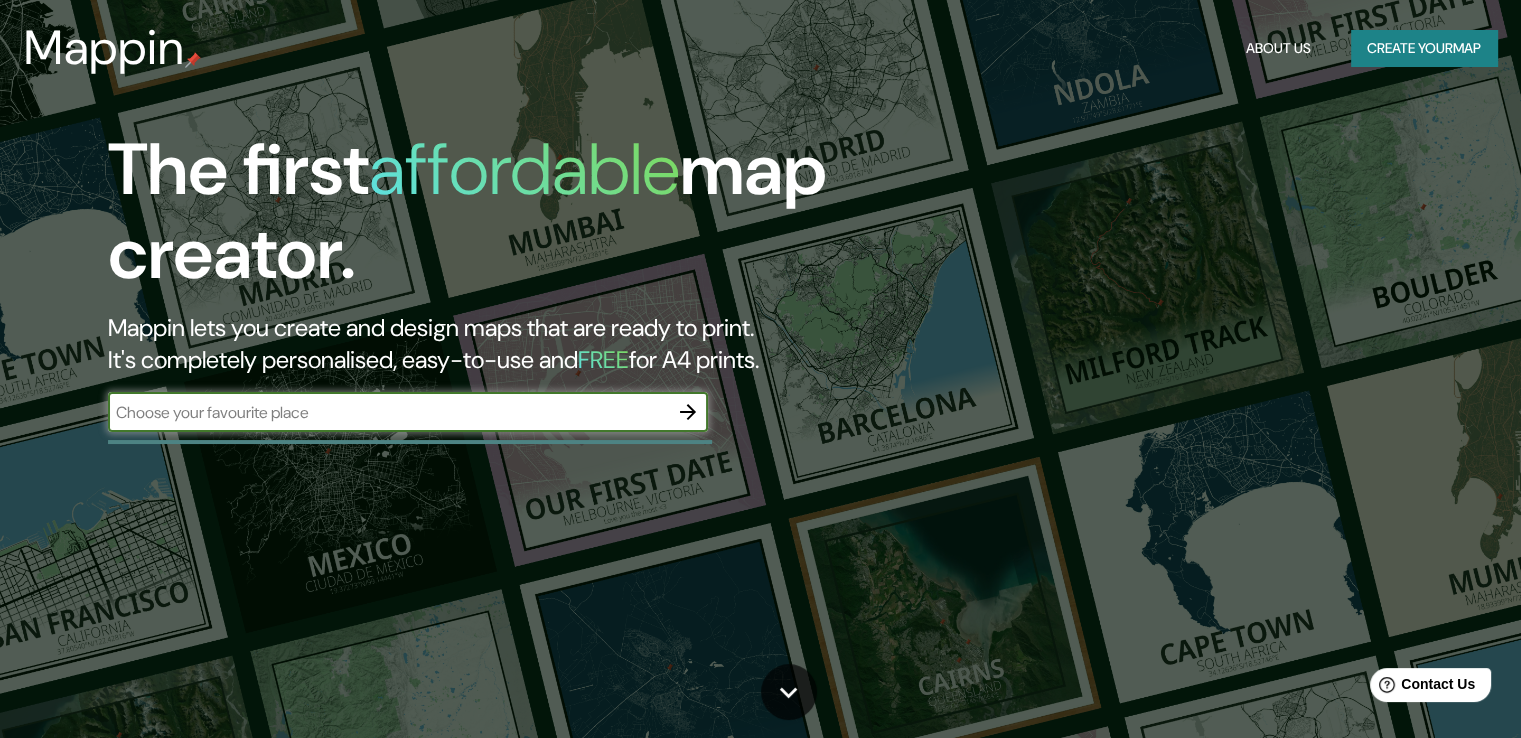 click on "​" at bounding box center (408, 412) 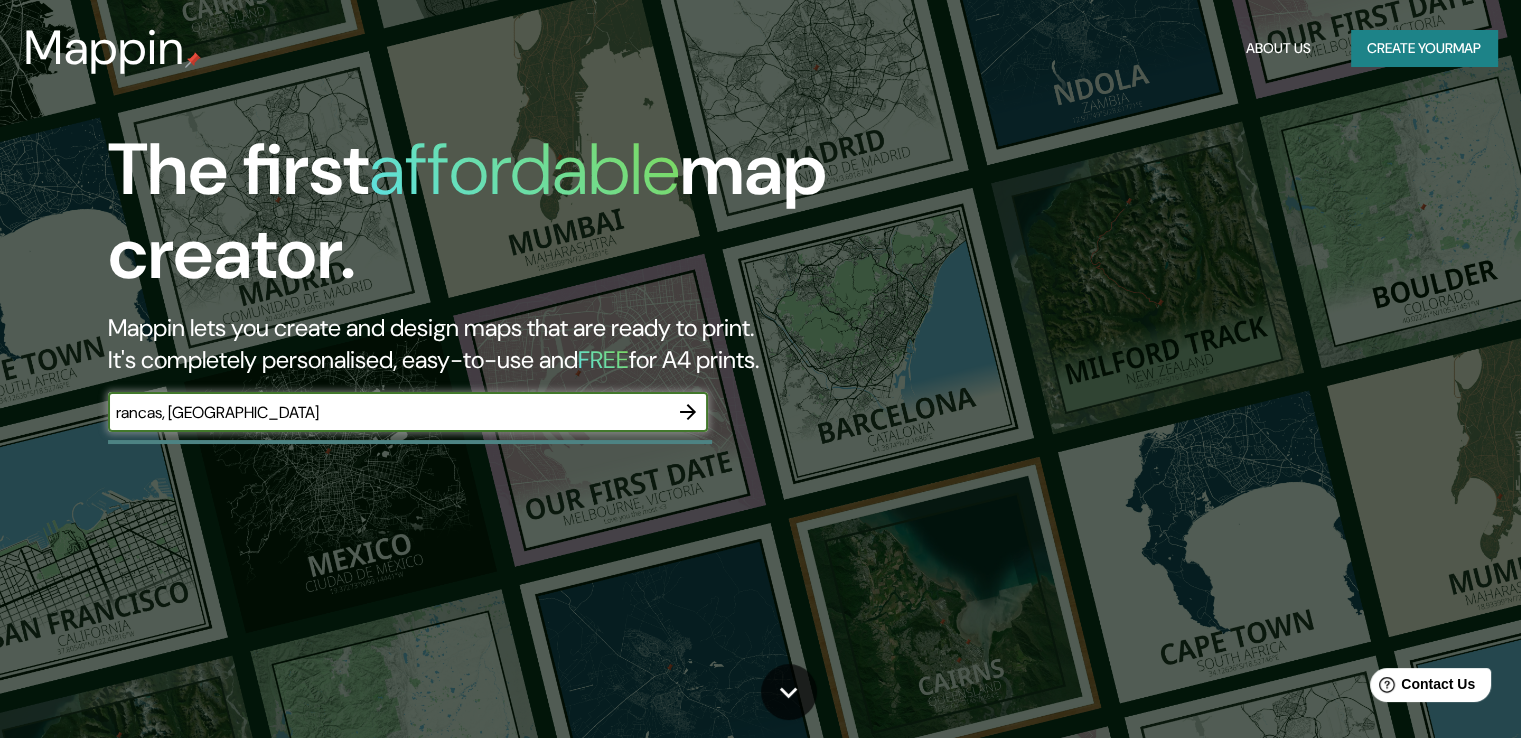 type on "rancas, [GEOGRAPHIC_DATA]" 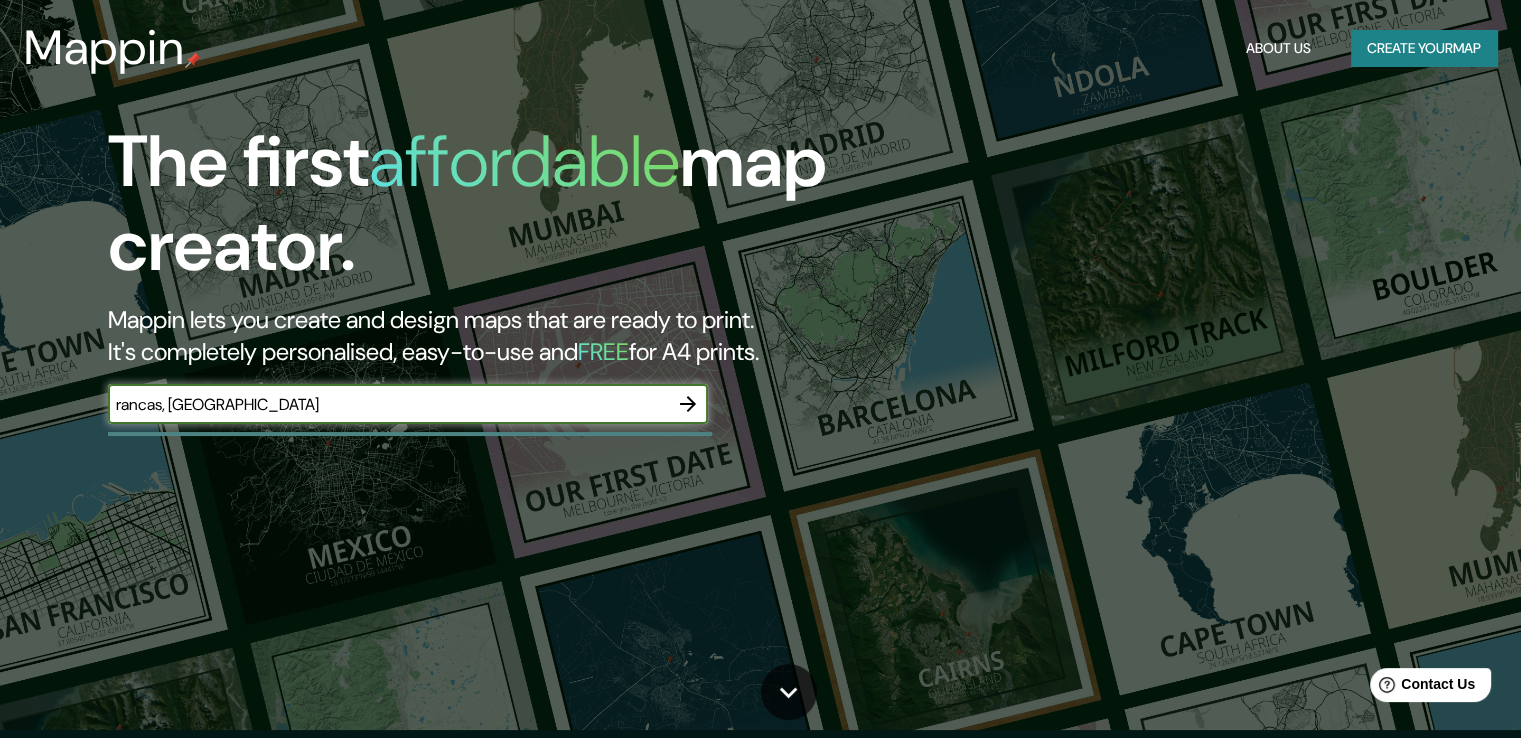 scroll, scrollTop: 0, scrollLeft: 0, axis: both 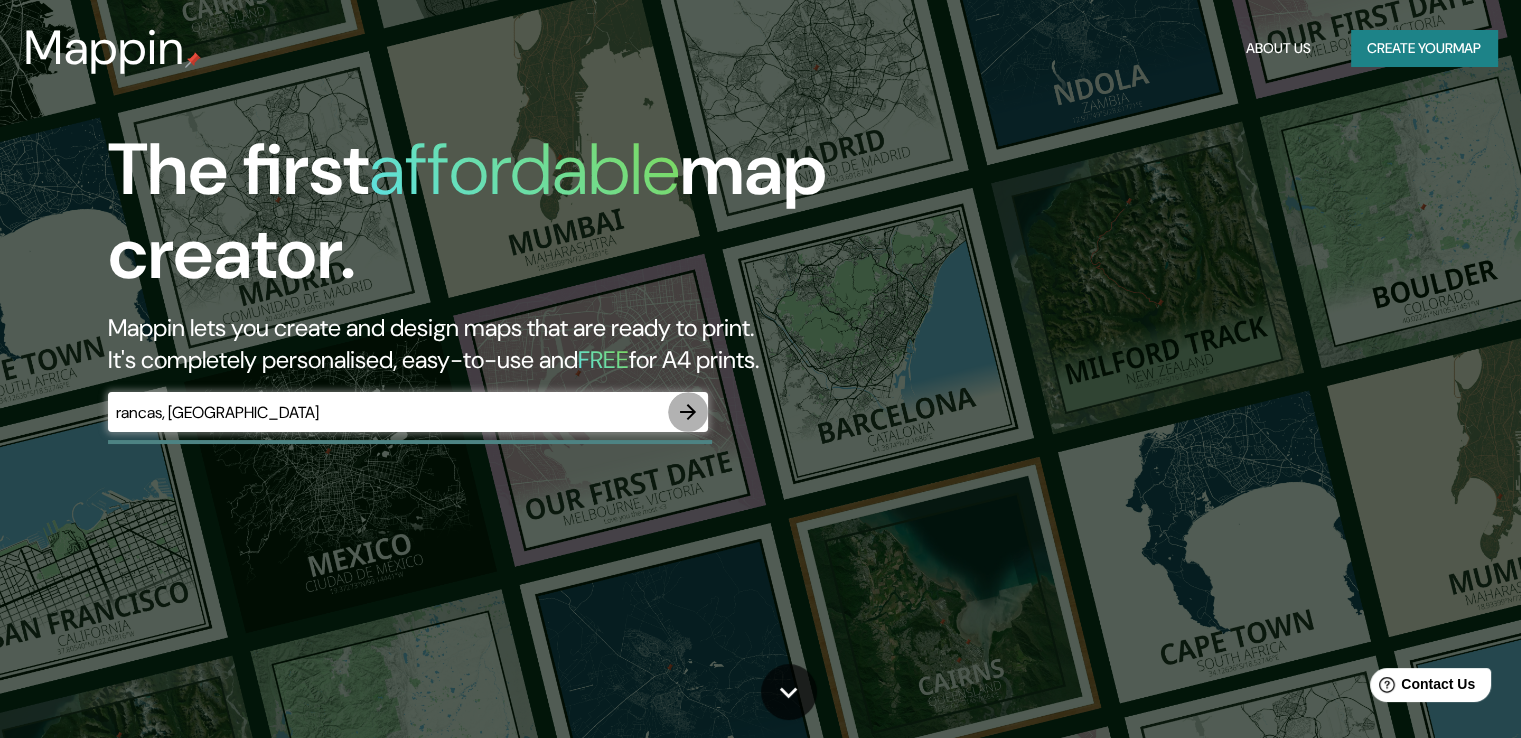 click 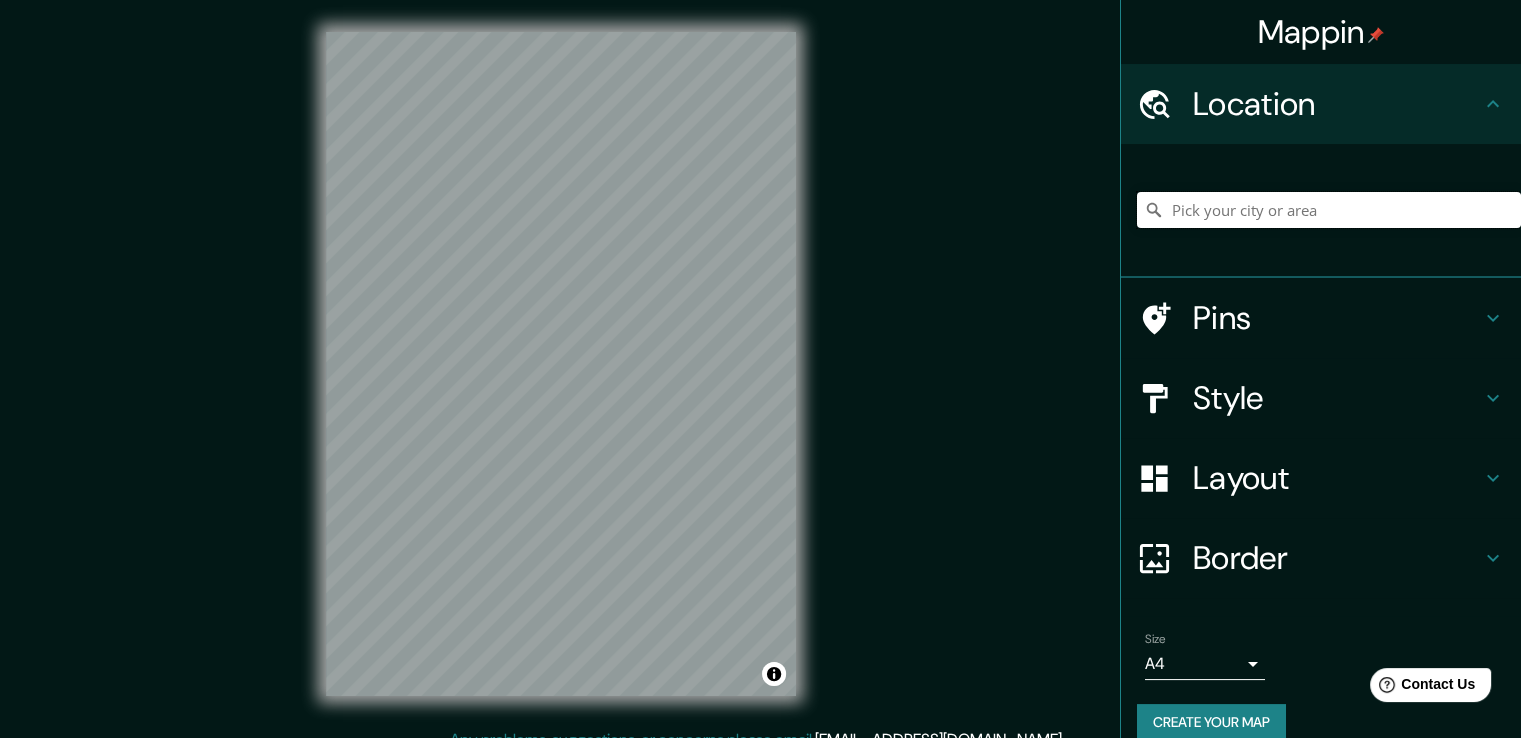 click at bounding box center [1329, 210] 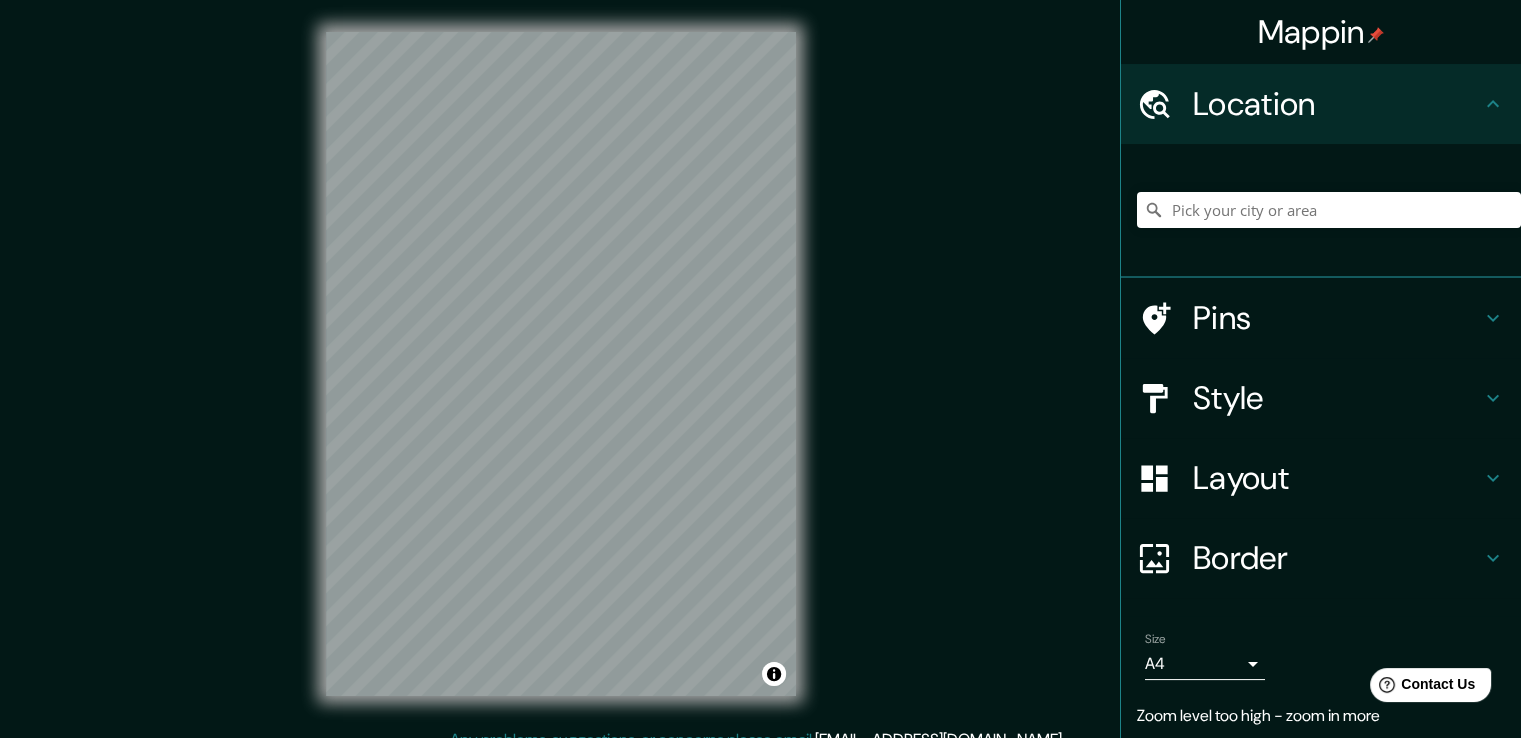 click on "© Mapbox   © OpenStreetMap   Improve this map" at bounding box center (561, 364) 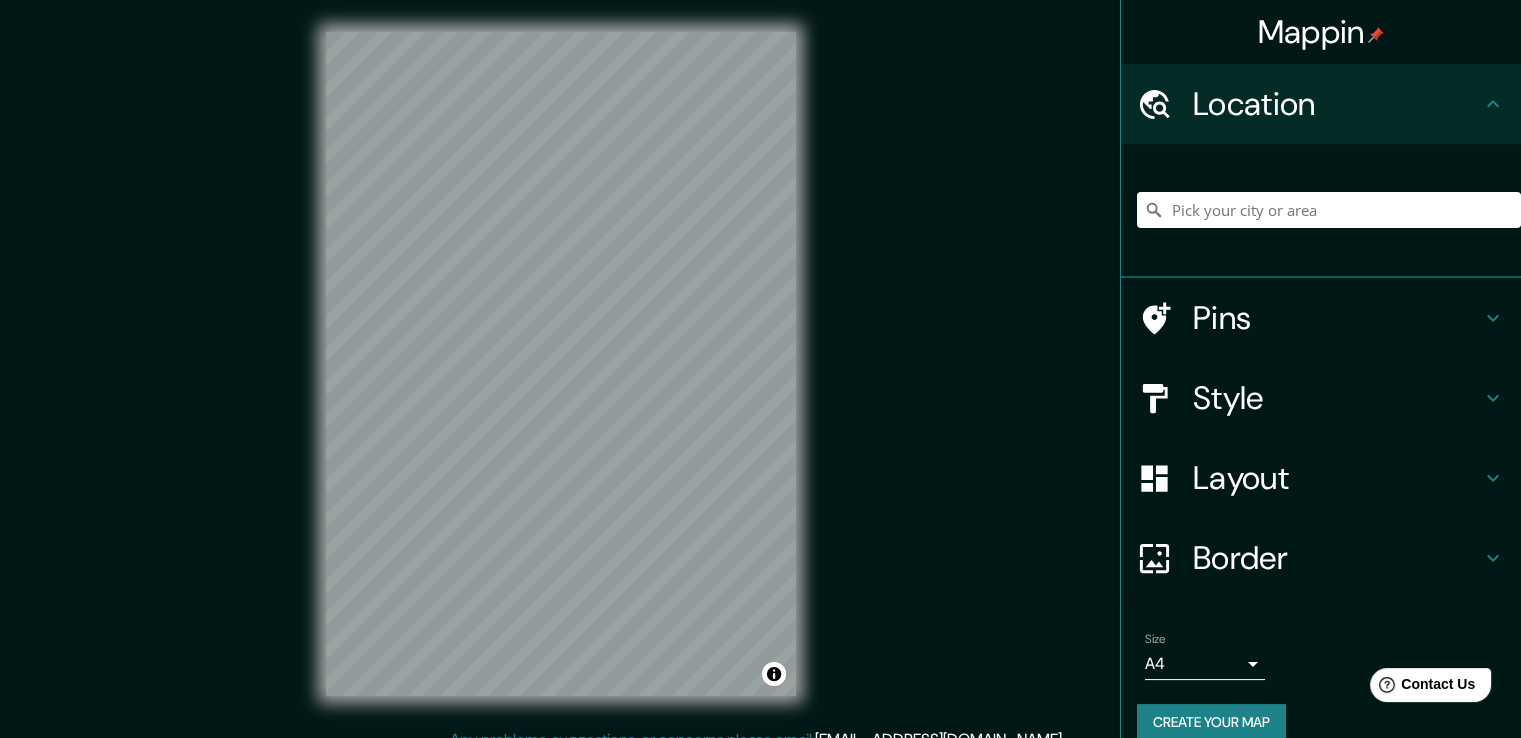 click on "© Mapbox   © OpenStreetMap   Improve this map" at bounding box center [561, 364] 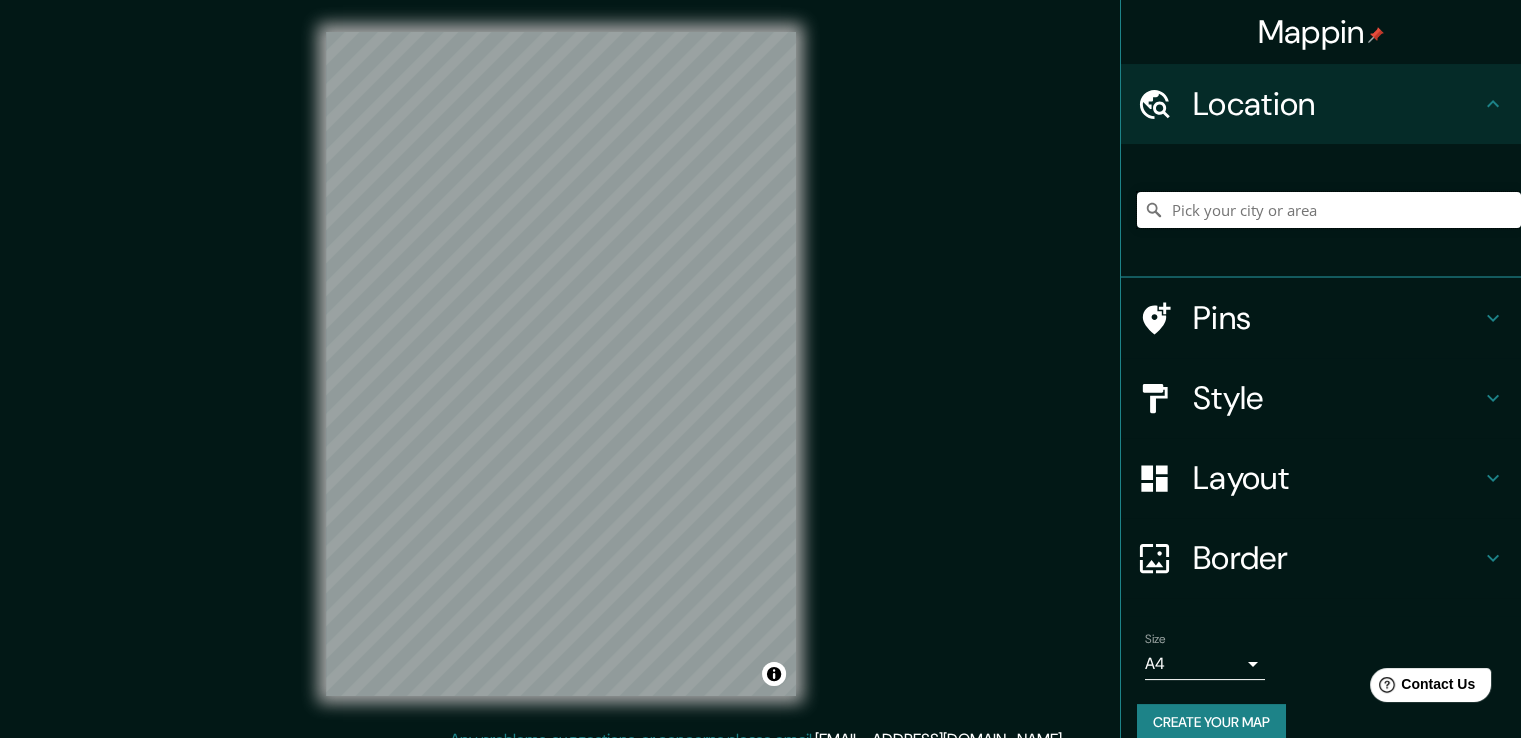 click at bounding box center [1329, 210] 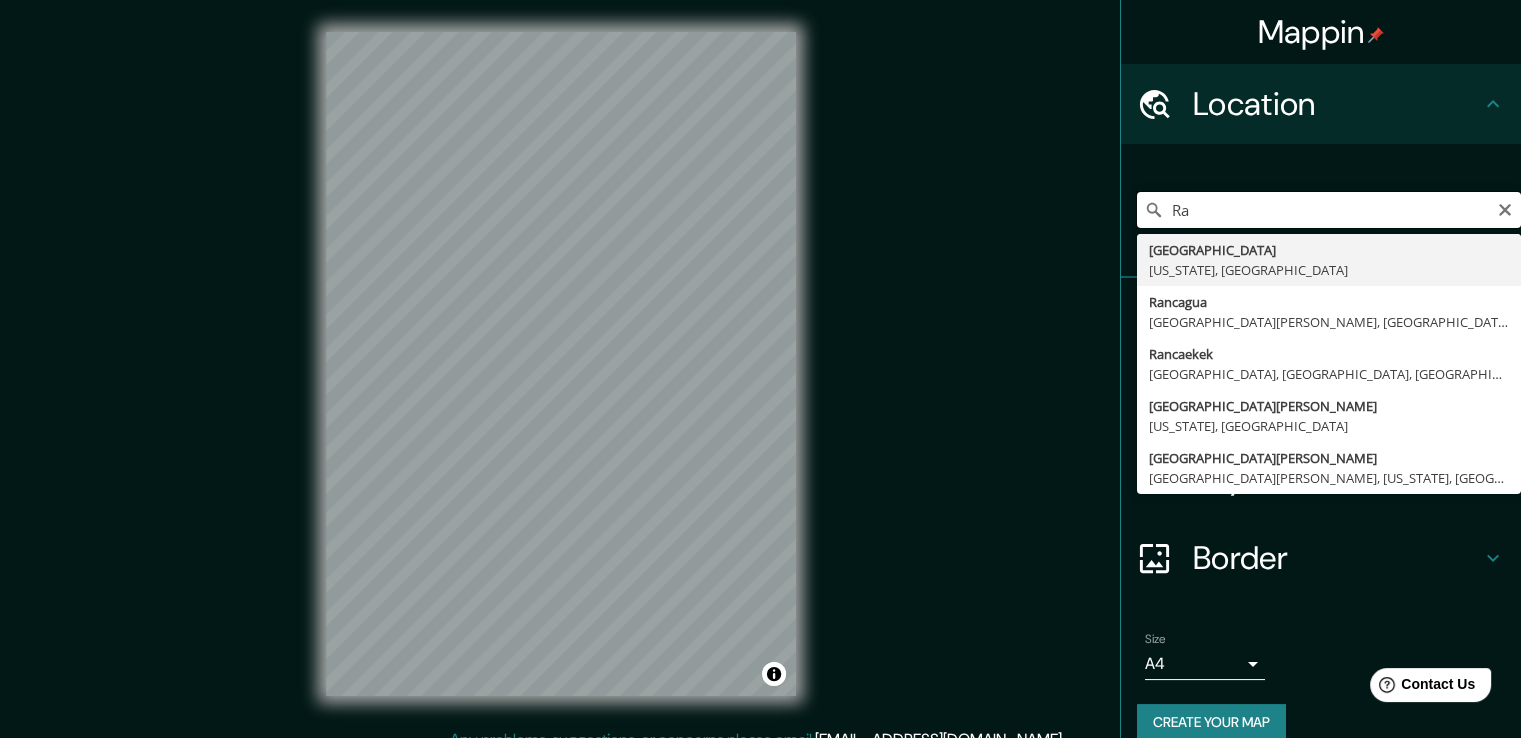 type on "R" 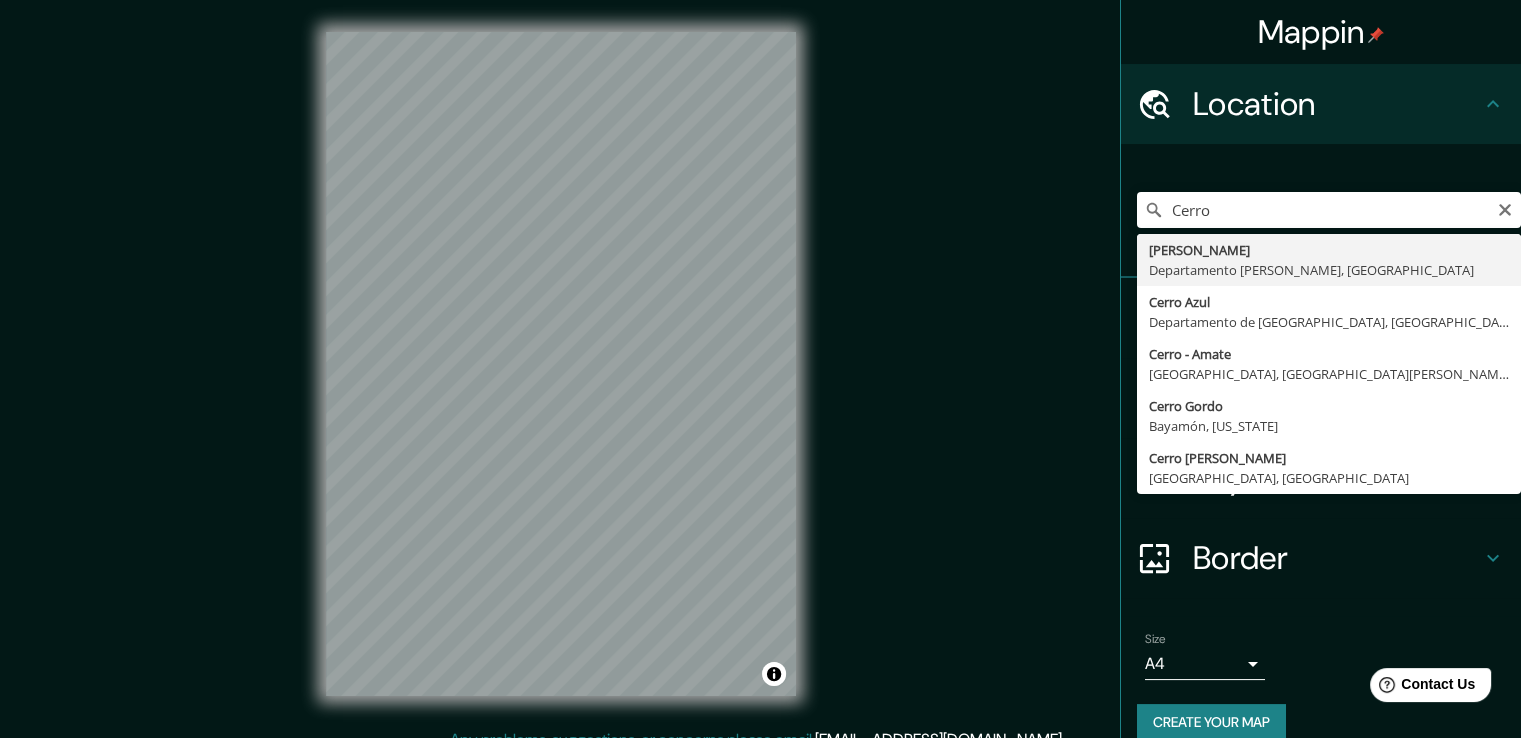 type on "[PERSON_NAME], [GEOGRAPHIC_DATA][PERSON_NAME], [GEOGRAPHIC_DATA]" 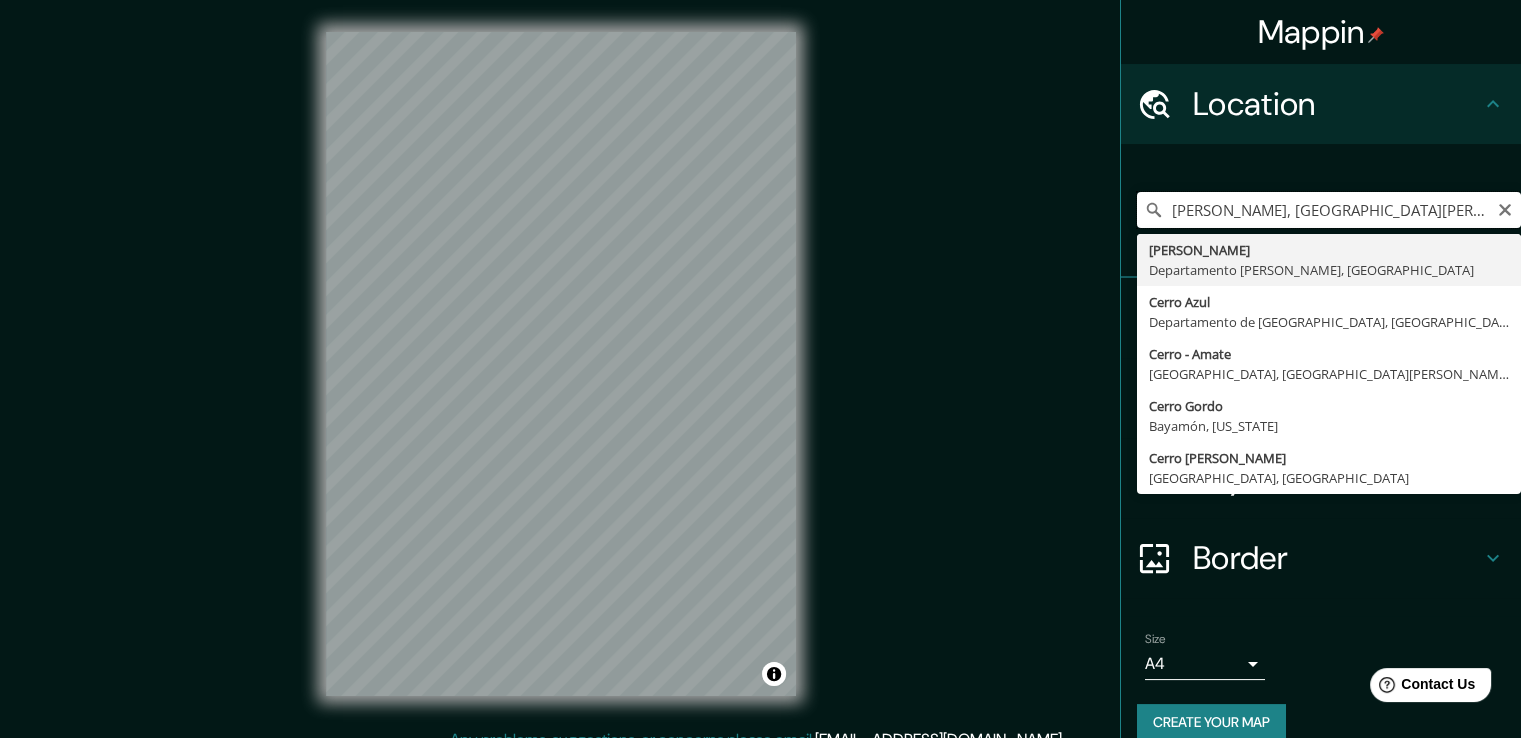 scroll, scrollTop: 0, scrollLeft: 0, axis: both 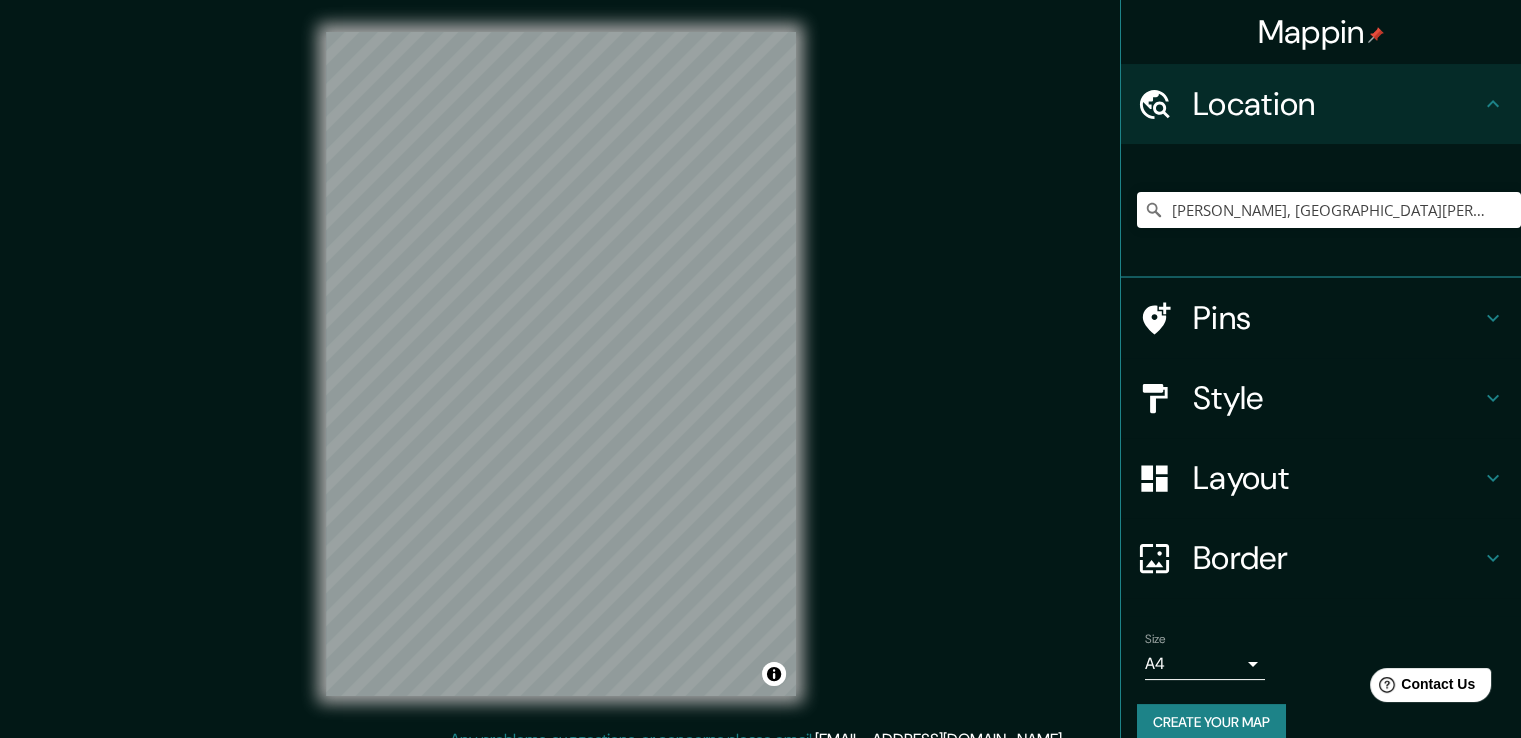 click on "Mappin Location [PERSON_NAME], [GEOGRAPHIC_DATA][PERSON_NAME], [GEOGRAPHIC_DATA] Pins Style Layout Border Choose a border.  Hint : you can make layers of the frame opaque to create some cool effects. None Simple Transparent Fancy Size A4 single Create your map © Mapbox   © OpenStreetMap   Improve this map Any problems, suggestions, or concerns please email    [EMAIL_ADDRESS][DOMAIN_NAME] . . ." at bounding box center (760, 369) 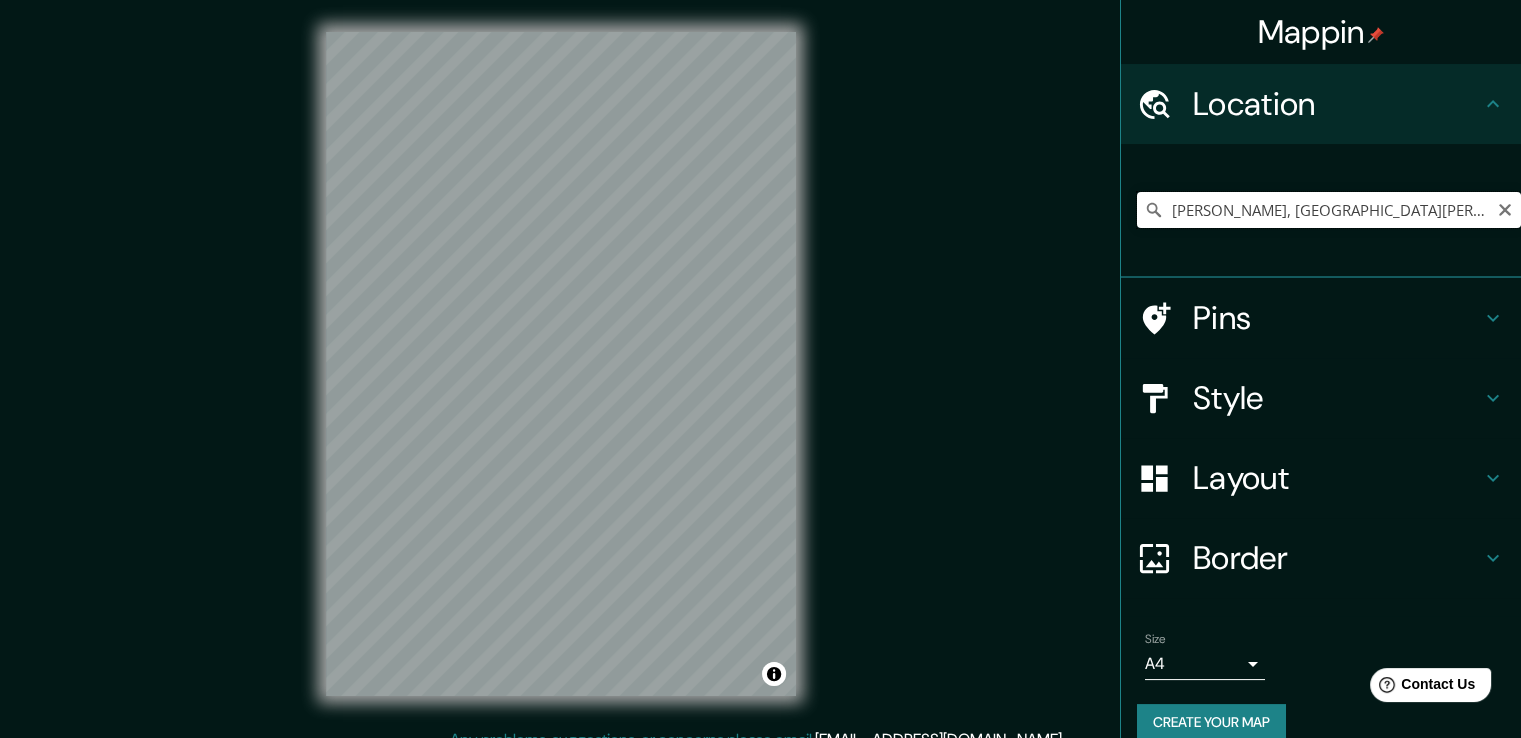 click on "[PERSON_NAME], [GEOGRAPHIC_DATA][PERSON_NAME], [GEOGRAPHIC_DATA]" at bounding box center (1329, 210) 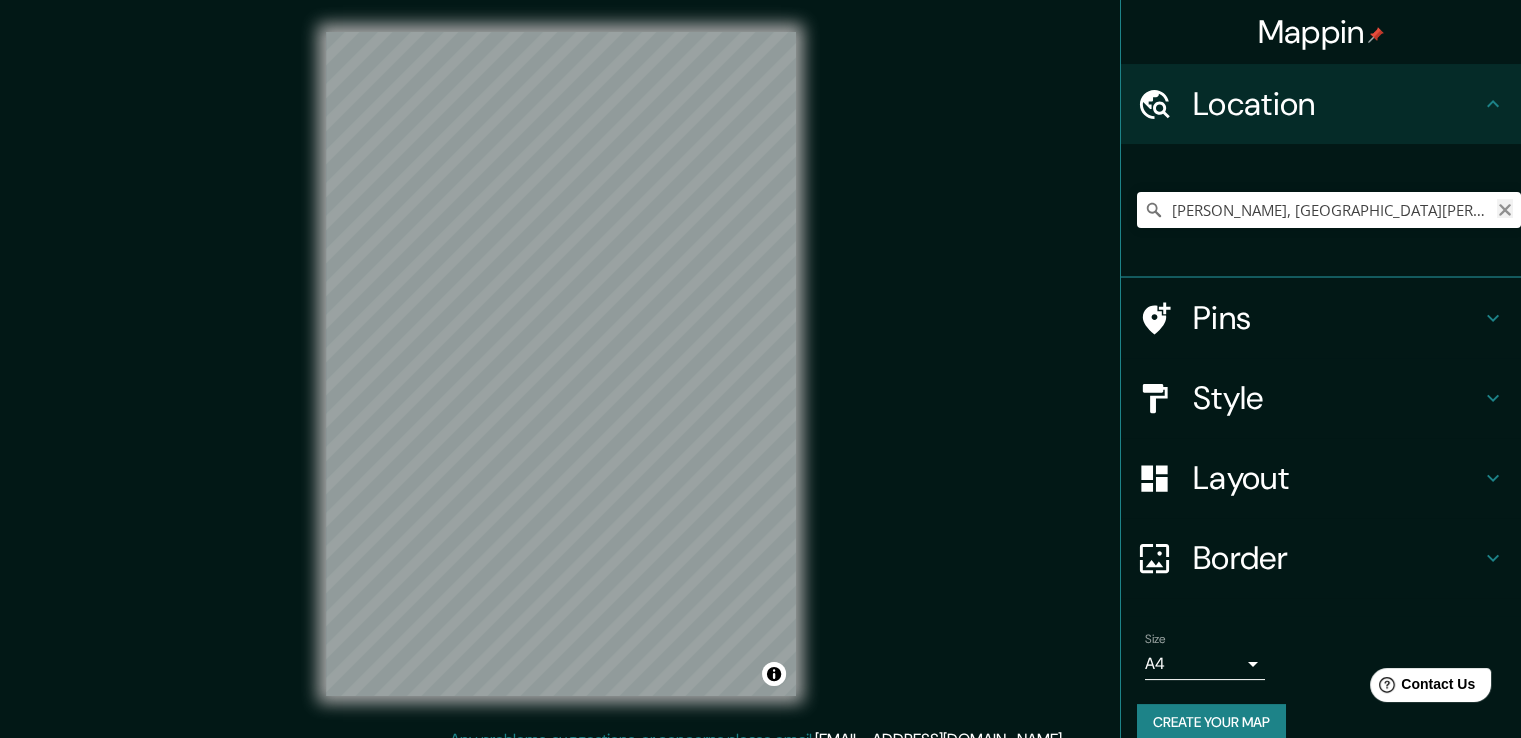 click 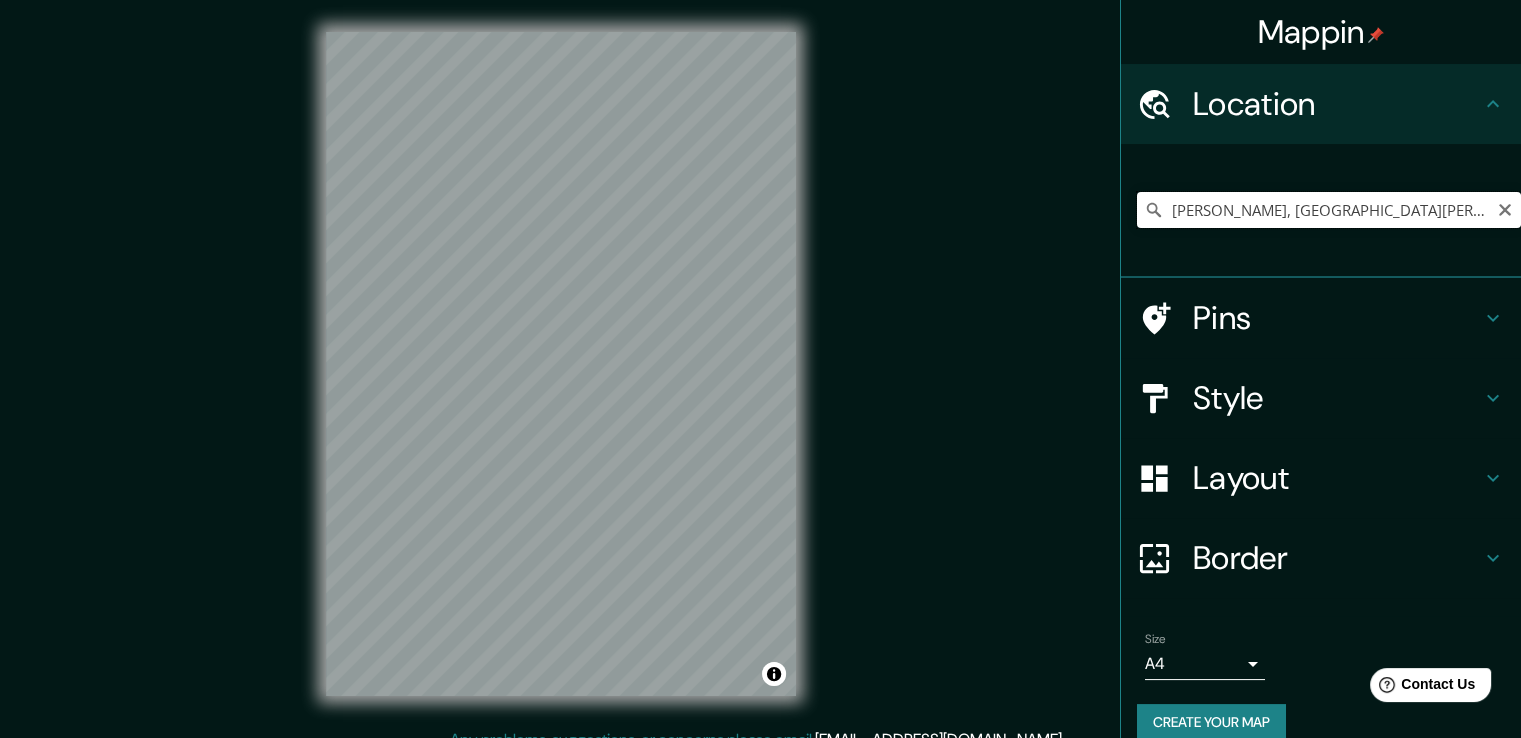 click on "[PERSON_NAME], [GEOGRAPHIC_DATA][PERSON_NAME], [GEOGRAPHIC_DATA]" at bounding box center (1329, 210) 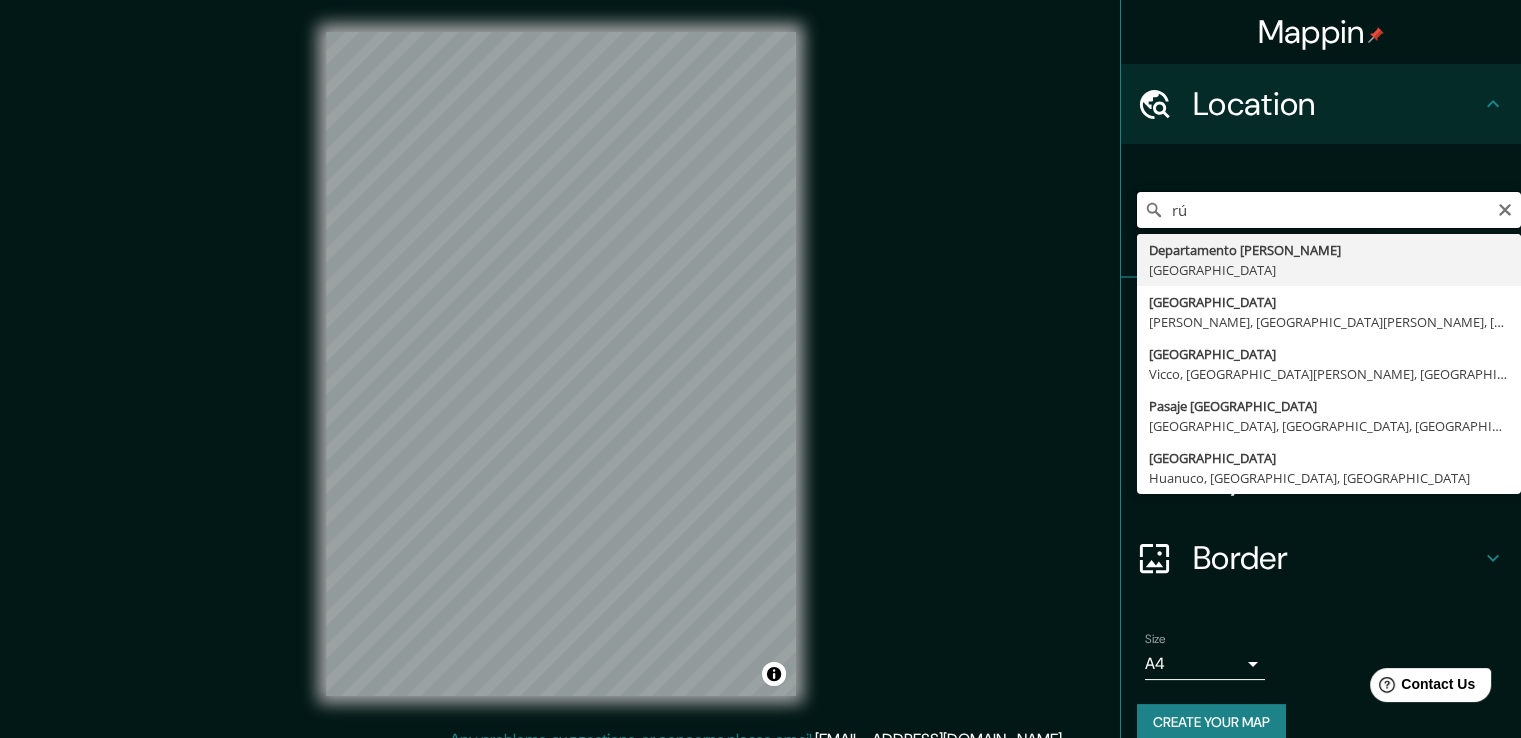 type on "ú" 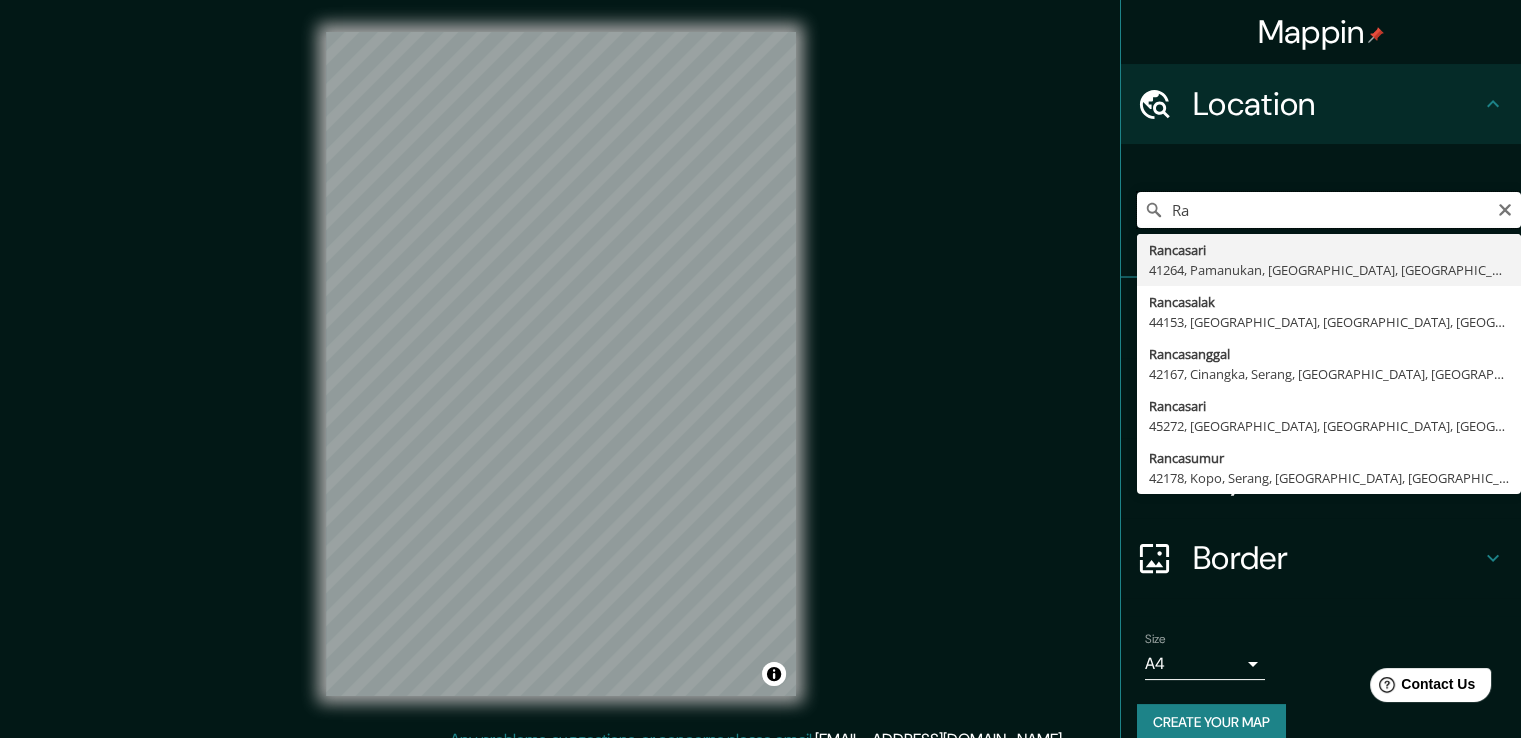 type on "R" 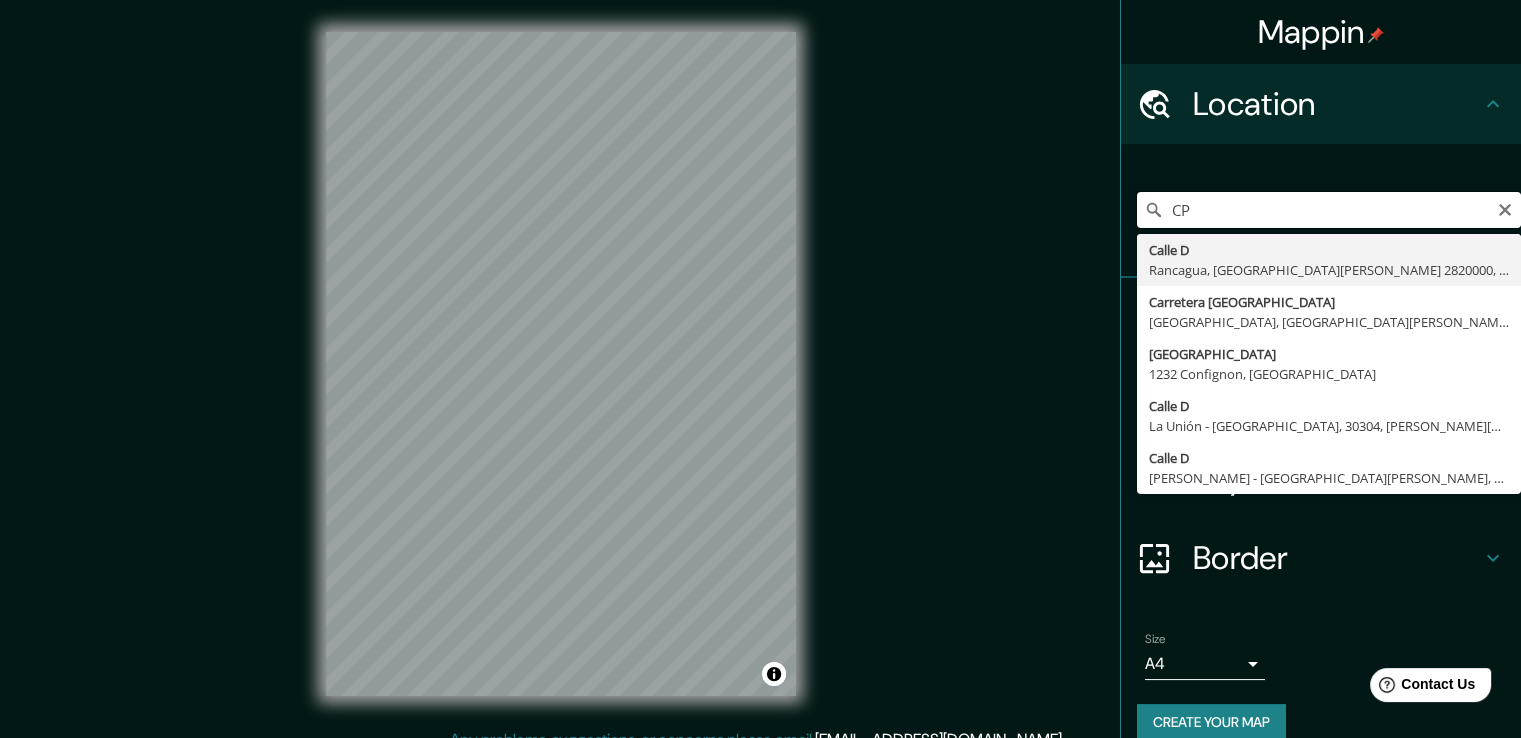 type on "C" 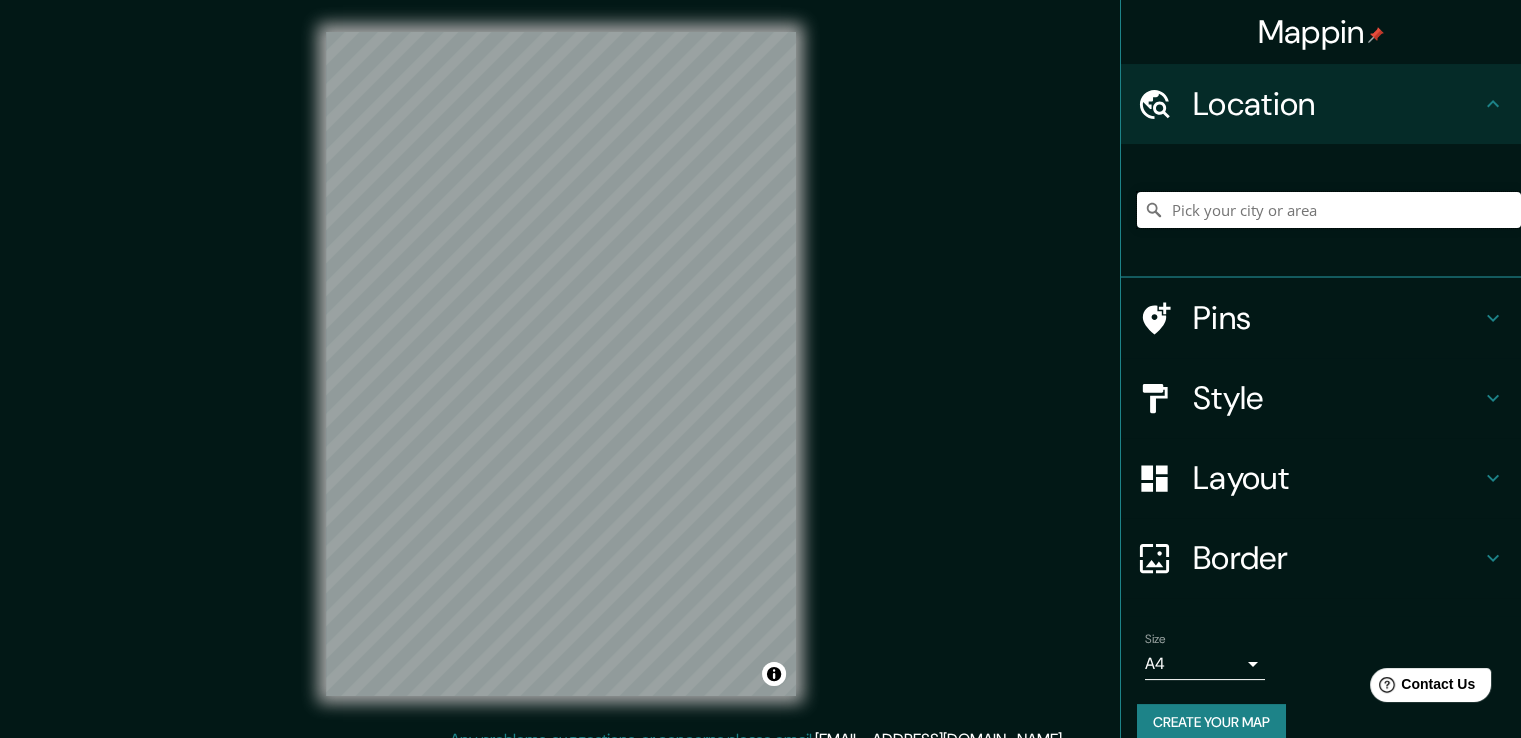 type 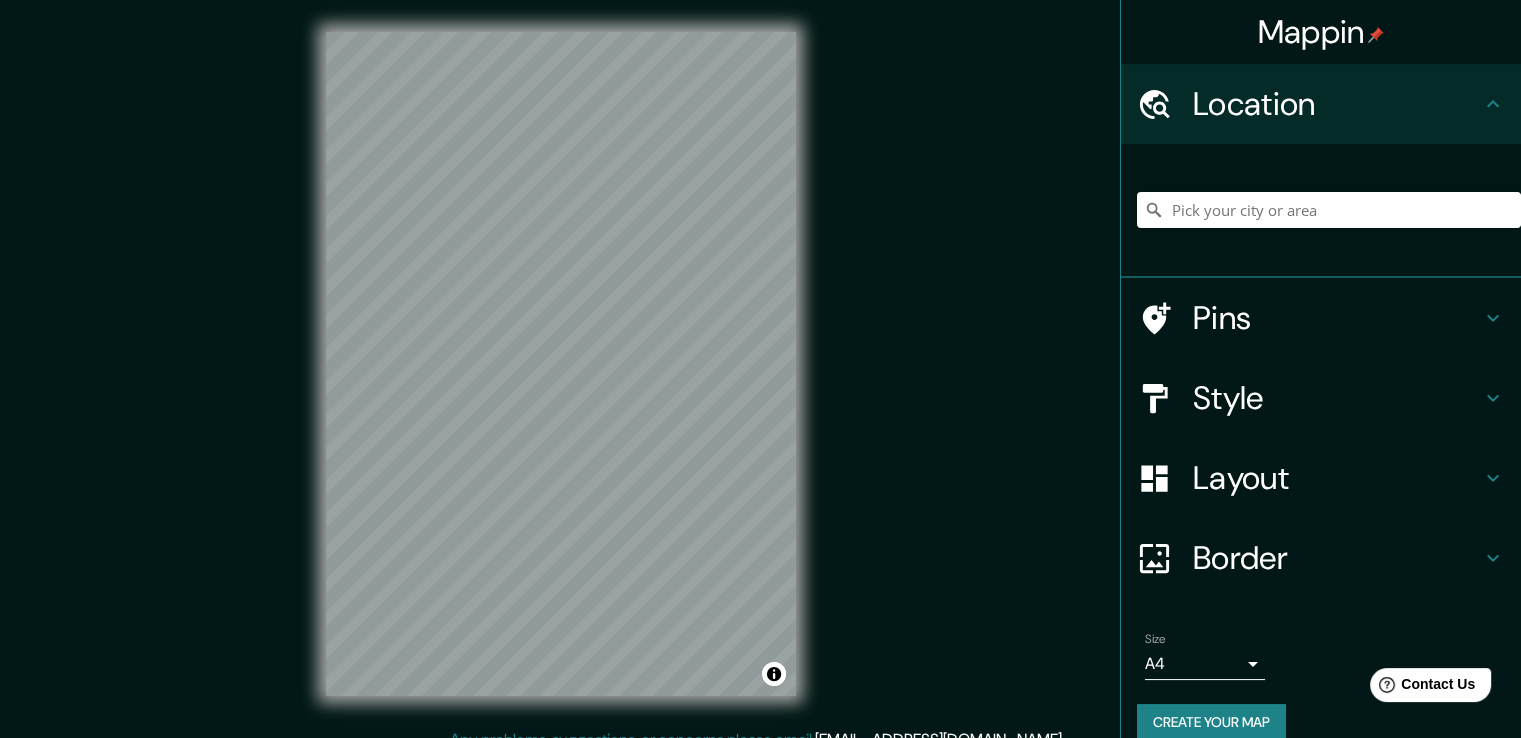 drag, startPoint x: 1077, startPoint y: 182, endPoint x: 959, endPoint y: 228, distance: 126.649124 